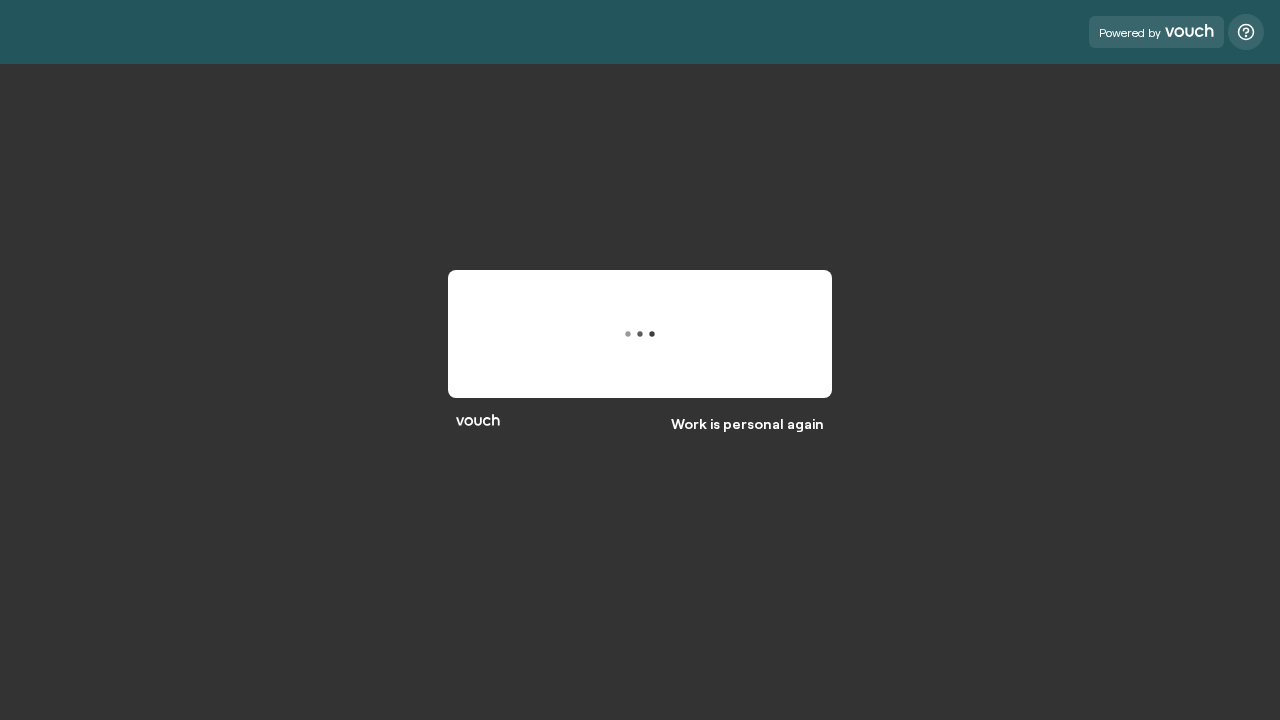 scroll, scrollTop: 0, scrollLeft: 0, axis: both 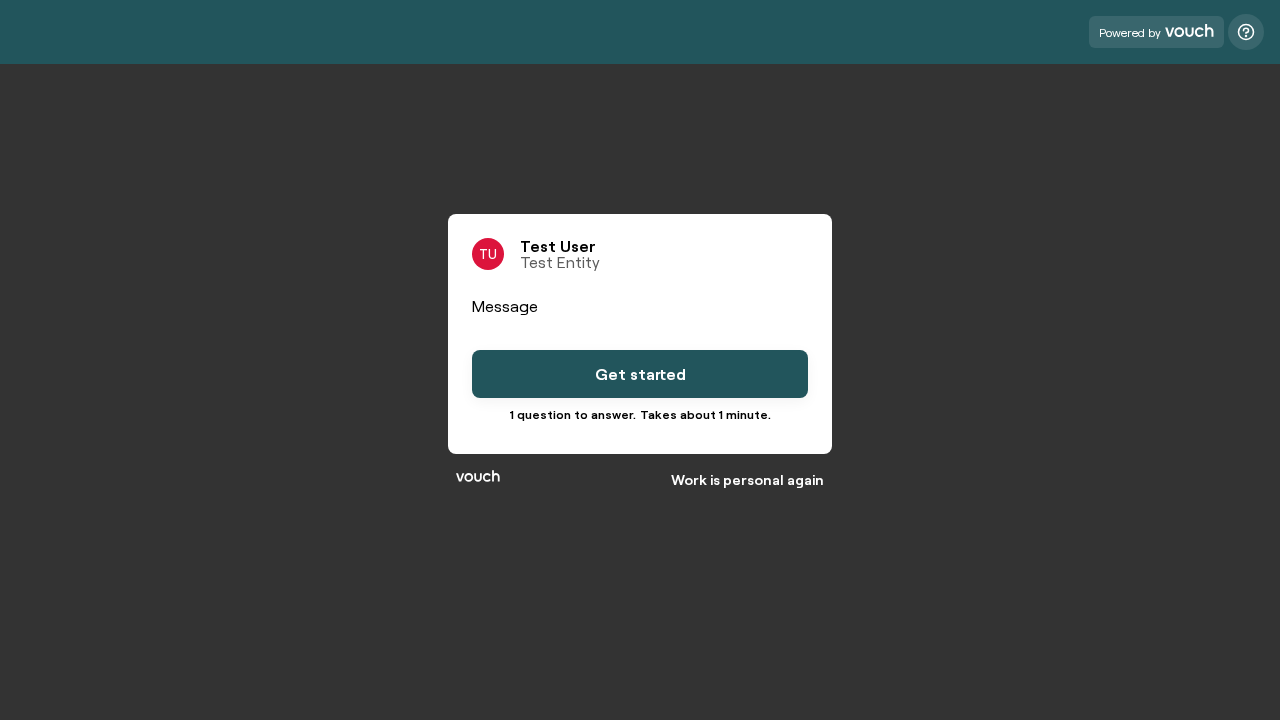 click on "Get started" at bounding box center [640, 374] 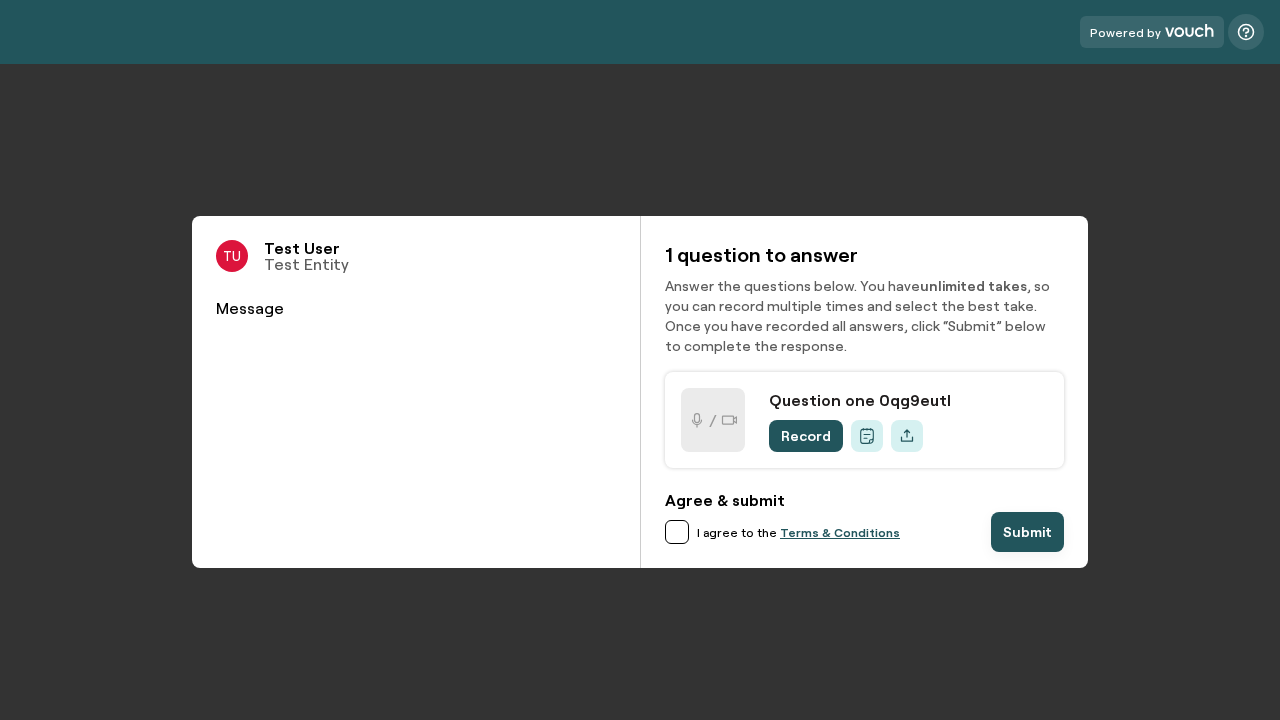 scroll, scrollTop: 0, scrollLeft: 0, axis: both 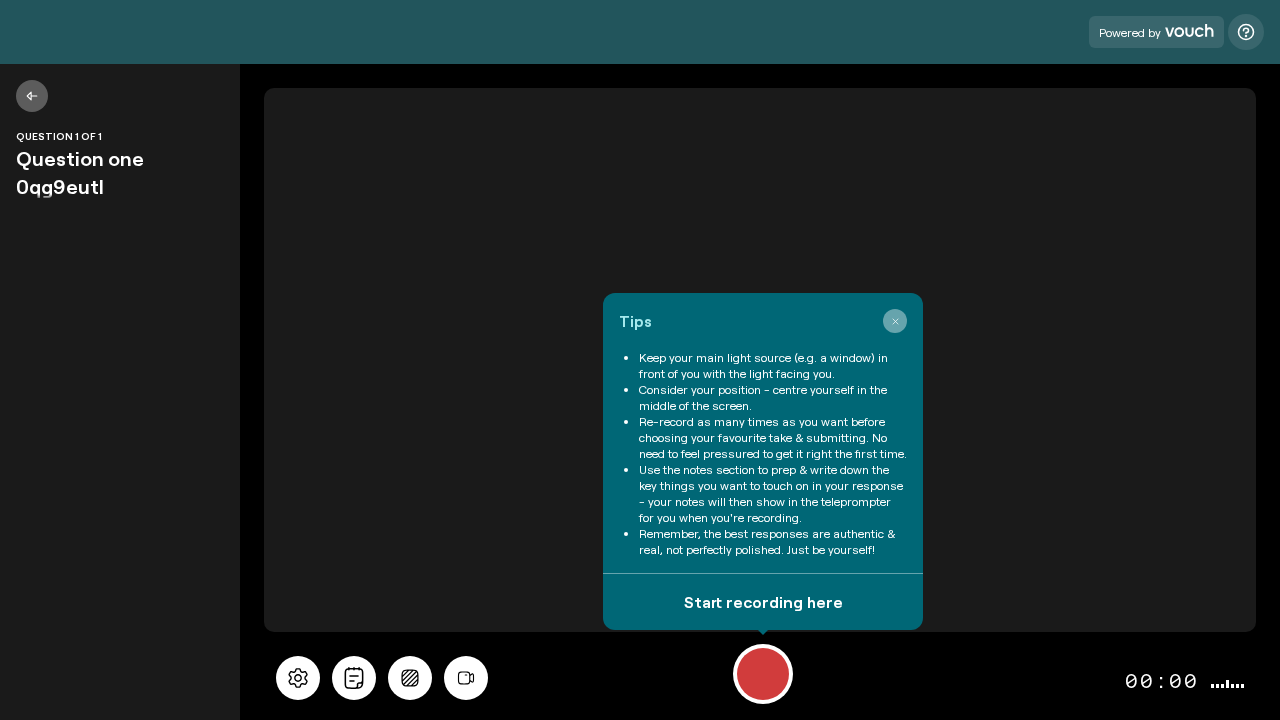 click 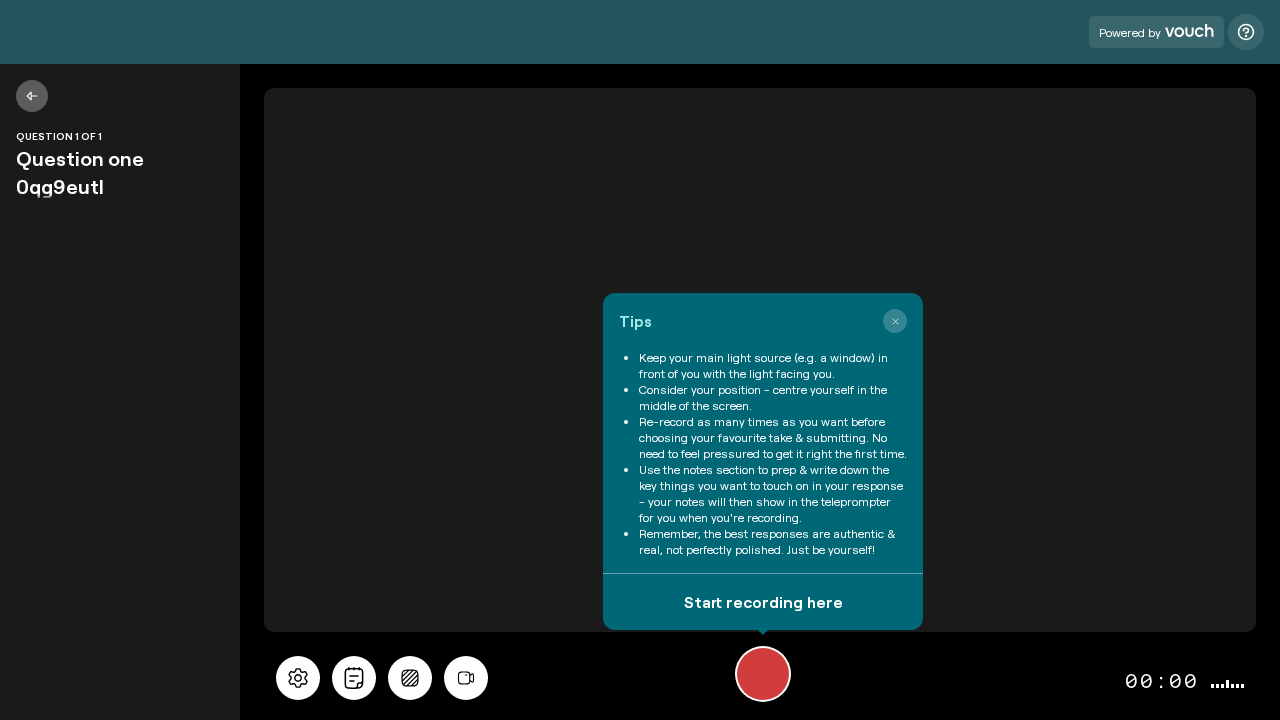 click at bounding box center (763, 674) 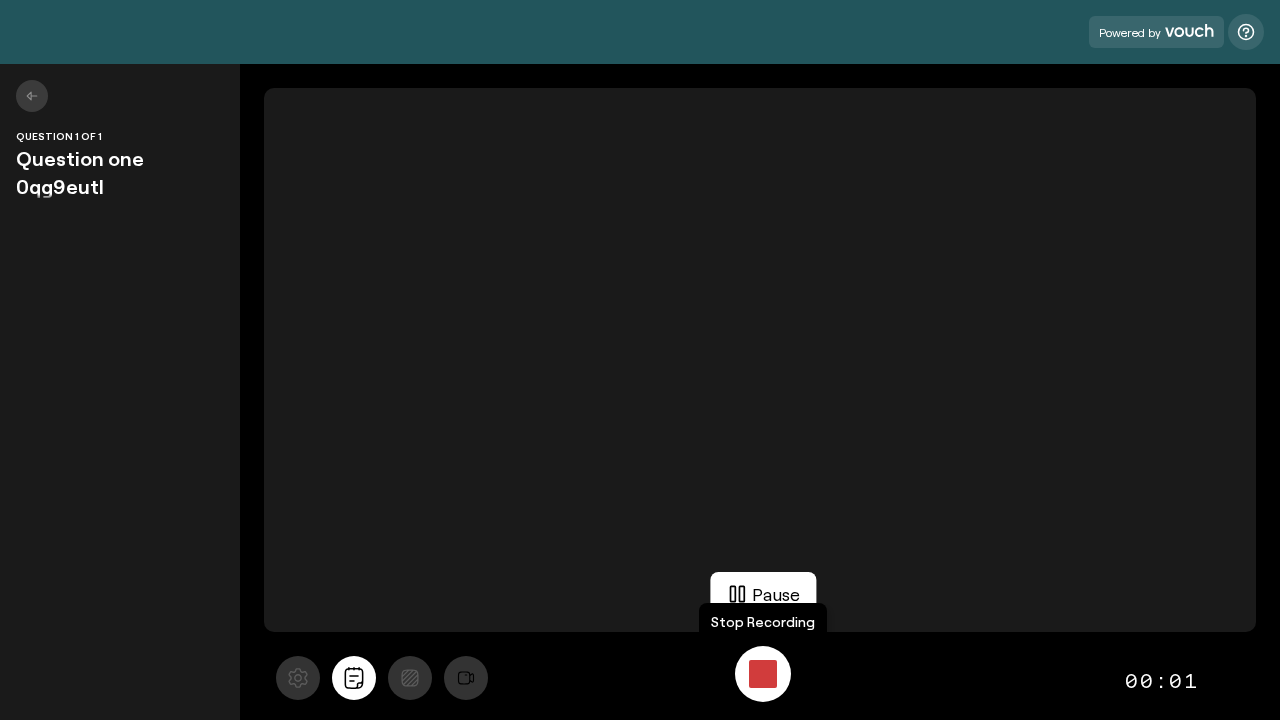 click at bounding box center (763, 674) 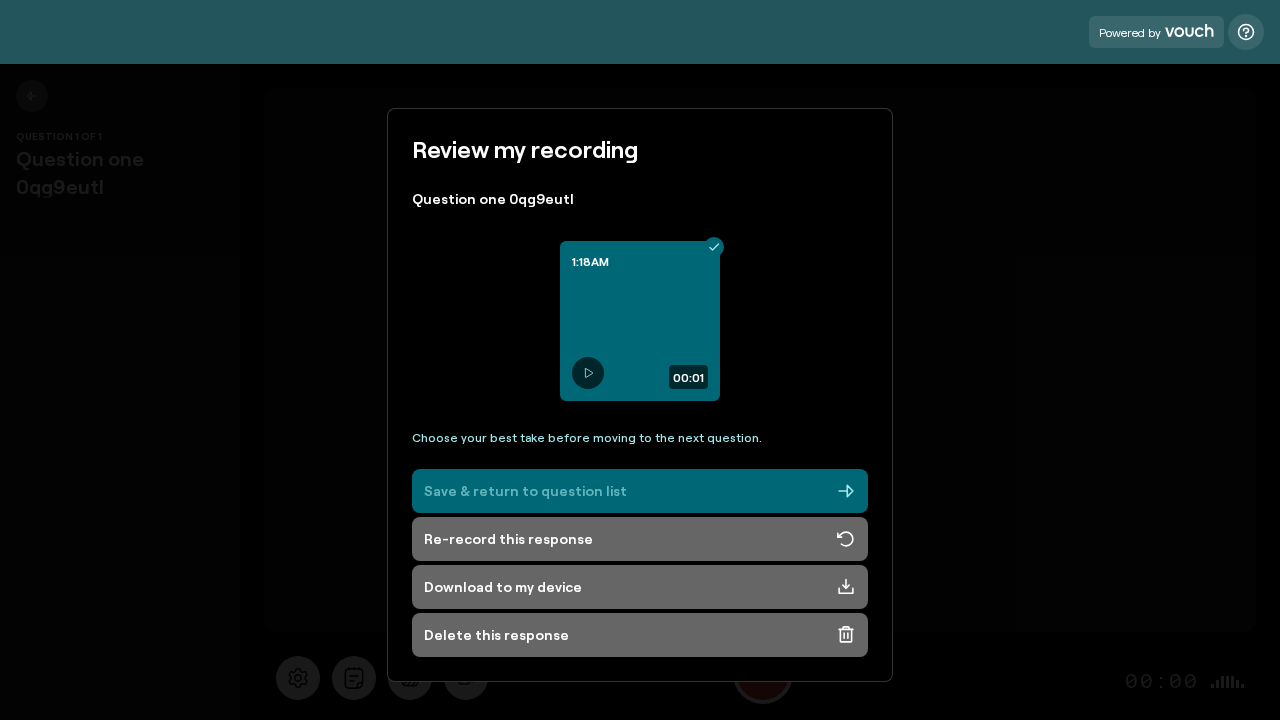 click on "Save & return to question list" at bounding box center [640, 491] 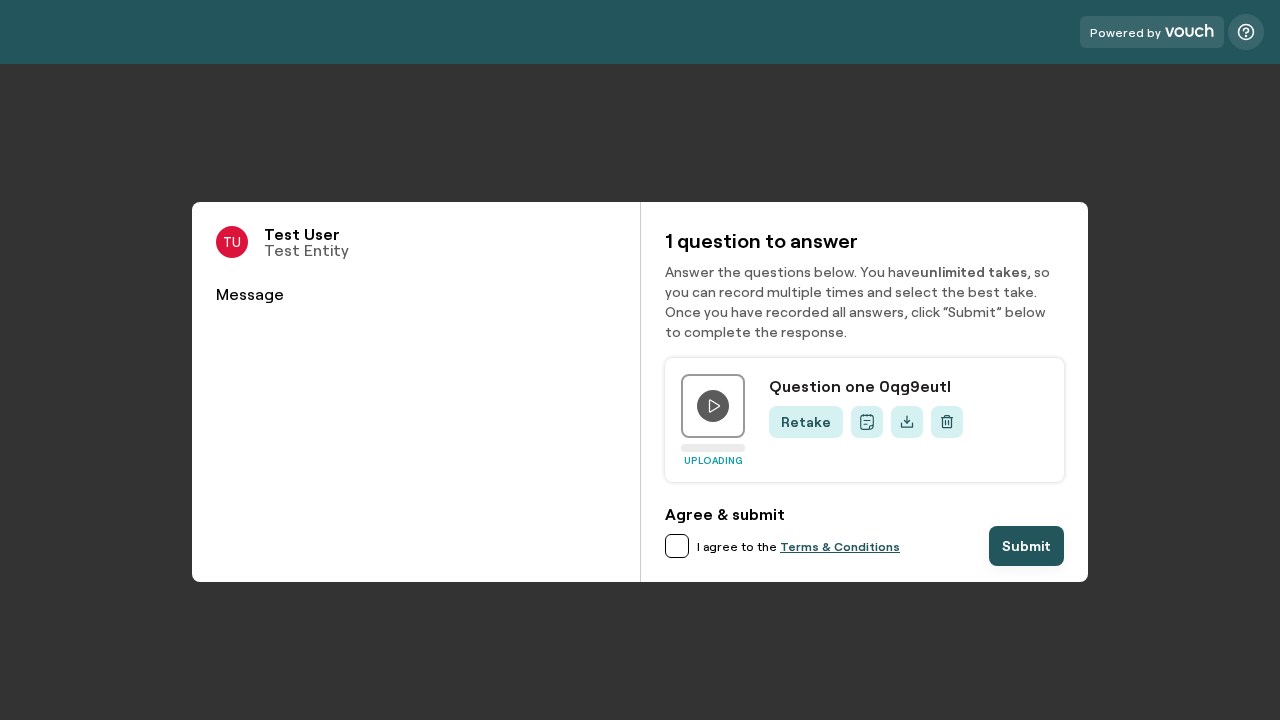 click at bounding box center (677, 546) 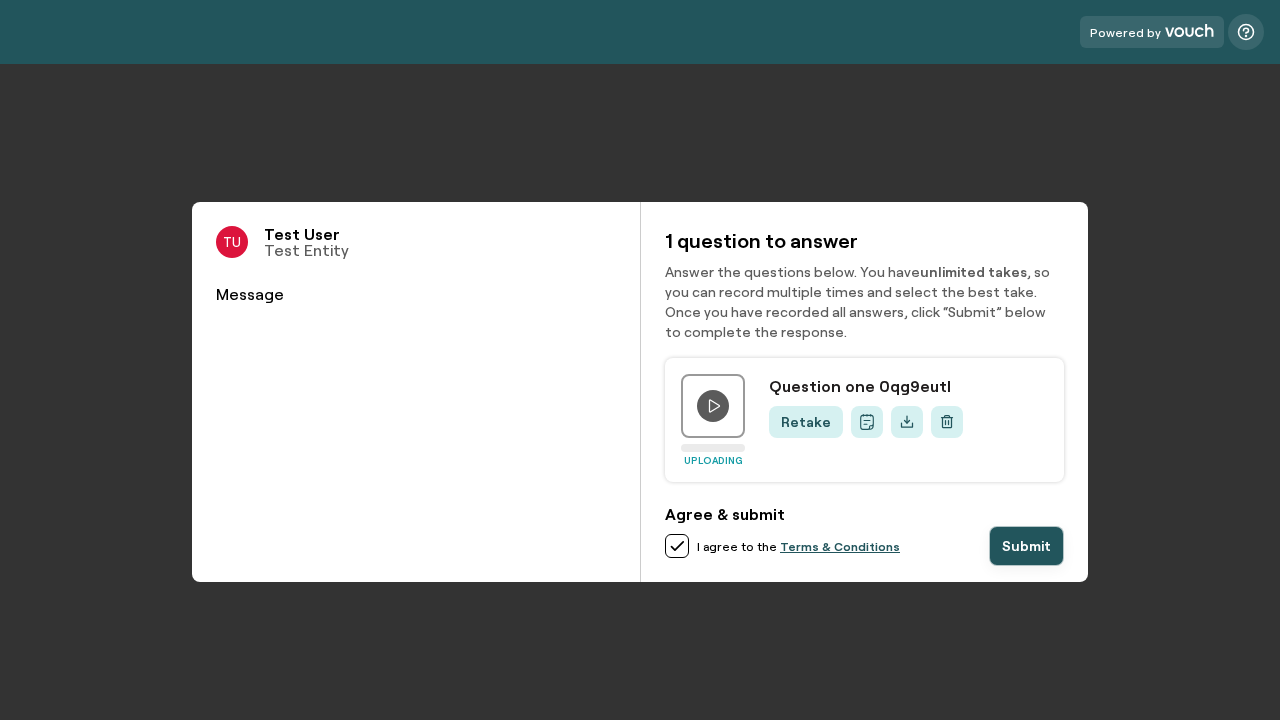 click on "Submit" at bounding box center [1026, 546] 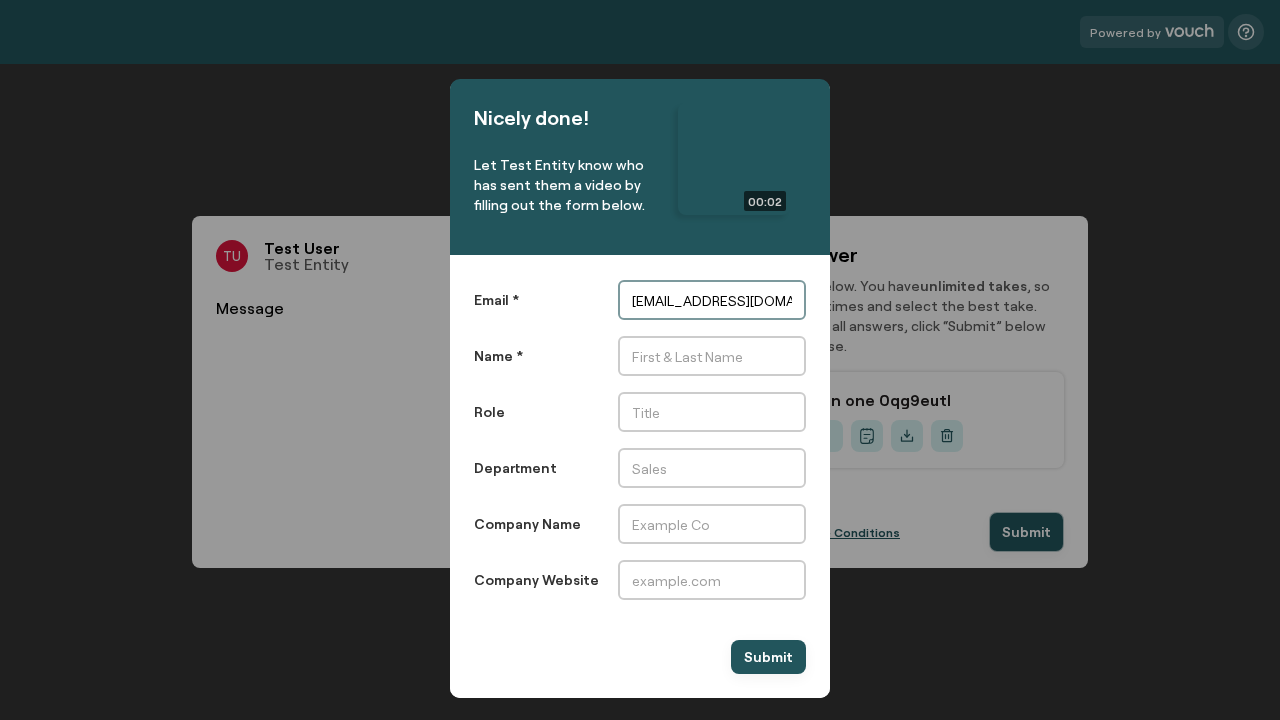 scroll, scrollTop: 0, scrollLeft: 293, axis: horizontal 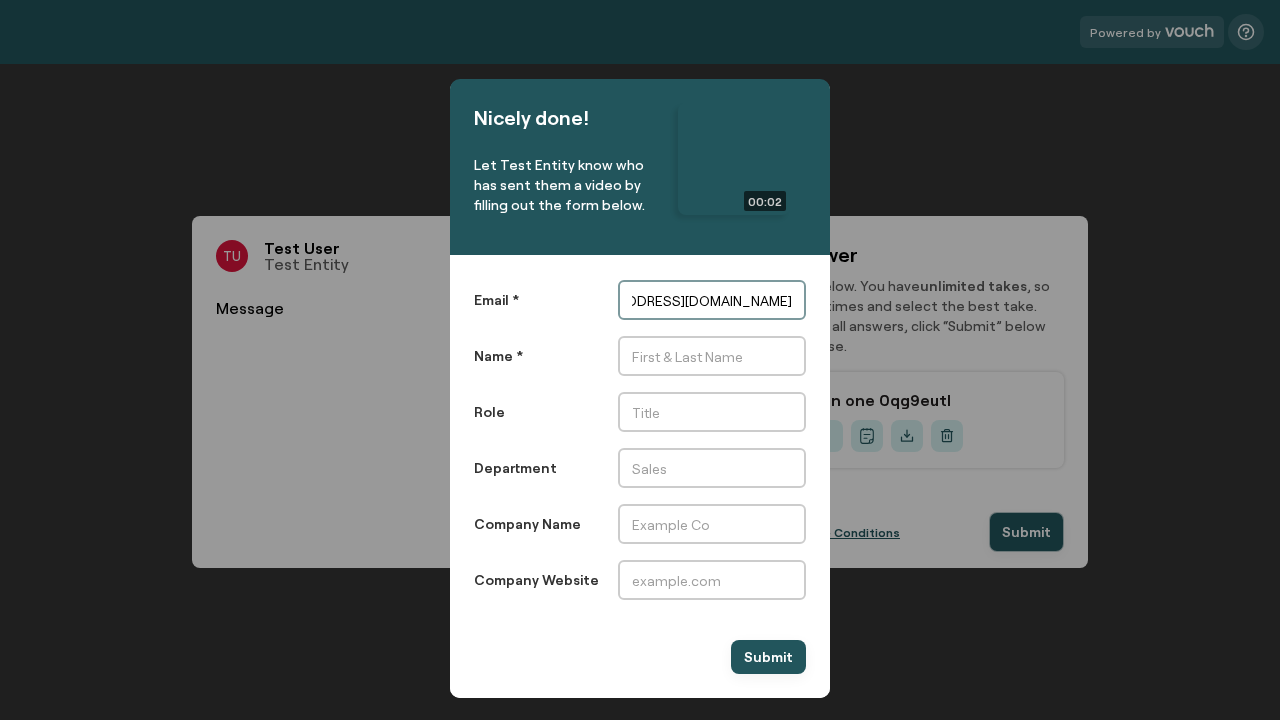 type on "[EMAIL_ADDRESS][DOMAIN_NAME]" 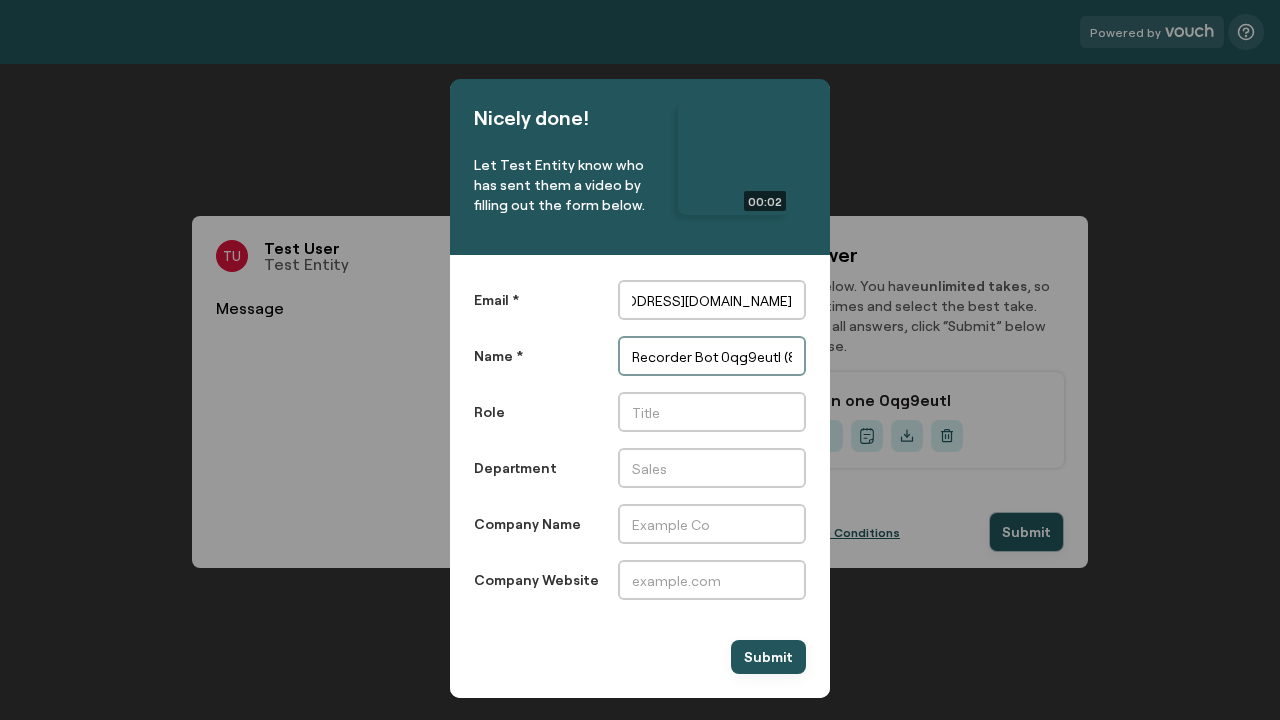 scroll, scrollTop: 0, scrollLeft: 0, axis: both 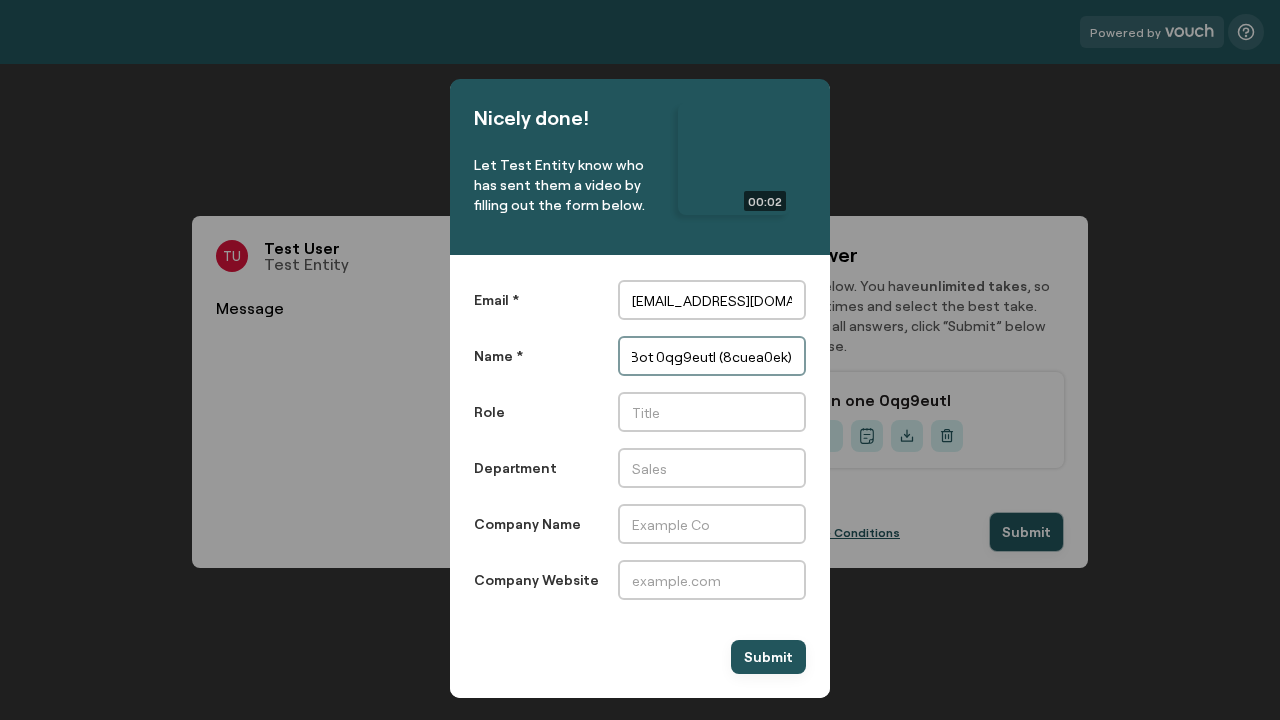 type on "Recorder Bot 0qg9eutl (8cuea0ek)" 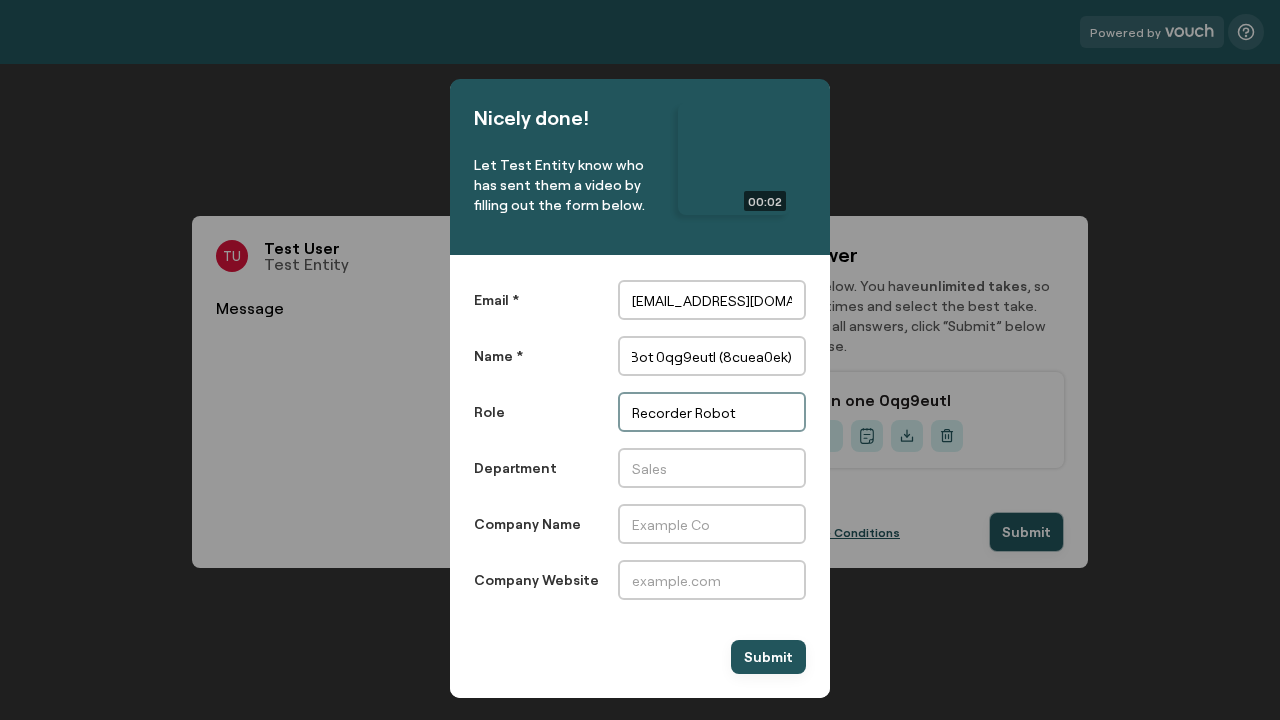 scroll, scrollTop: 0, scrollLeft: 0, axis: both 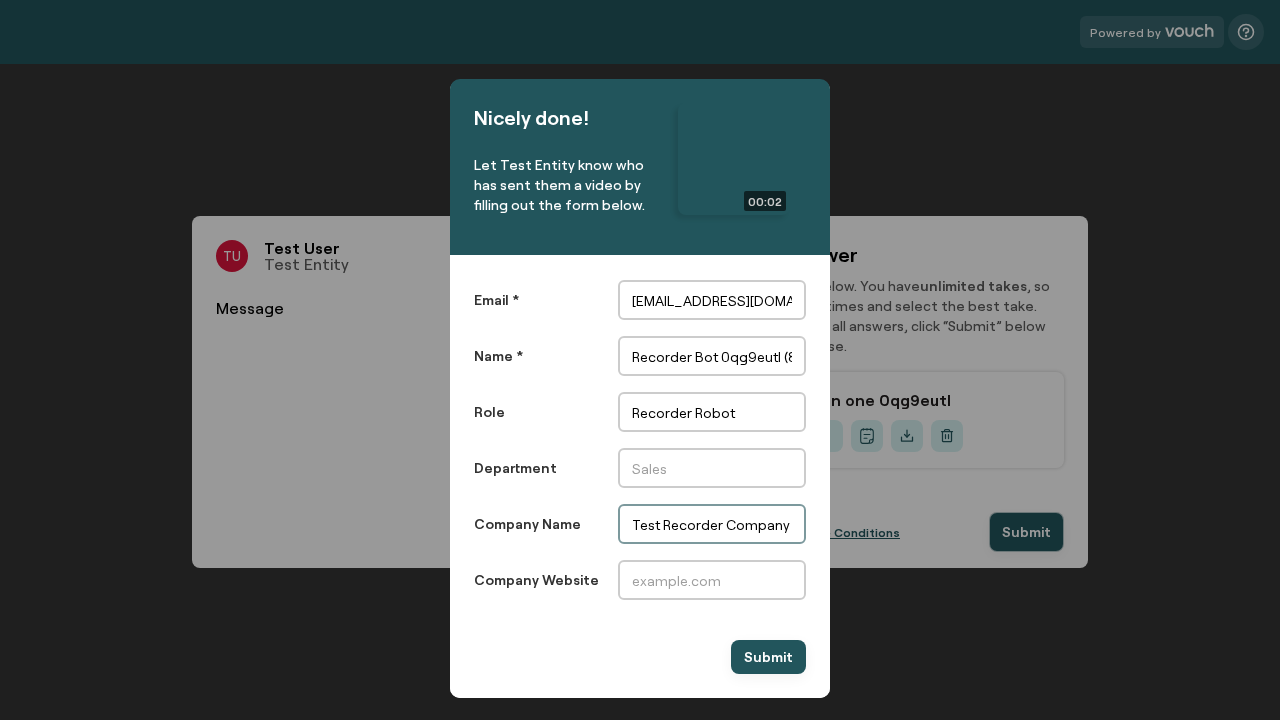 type on "Test Recorder Company (8cuea0ek)" 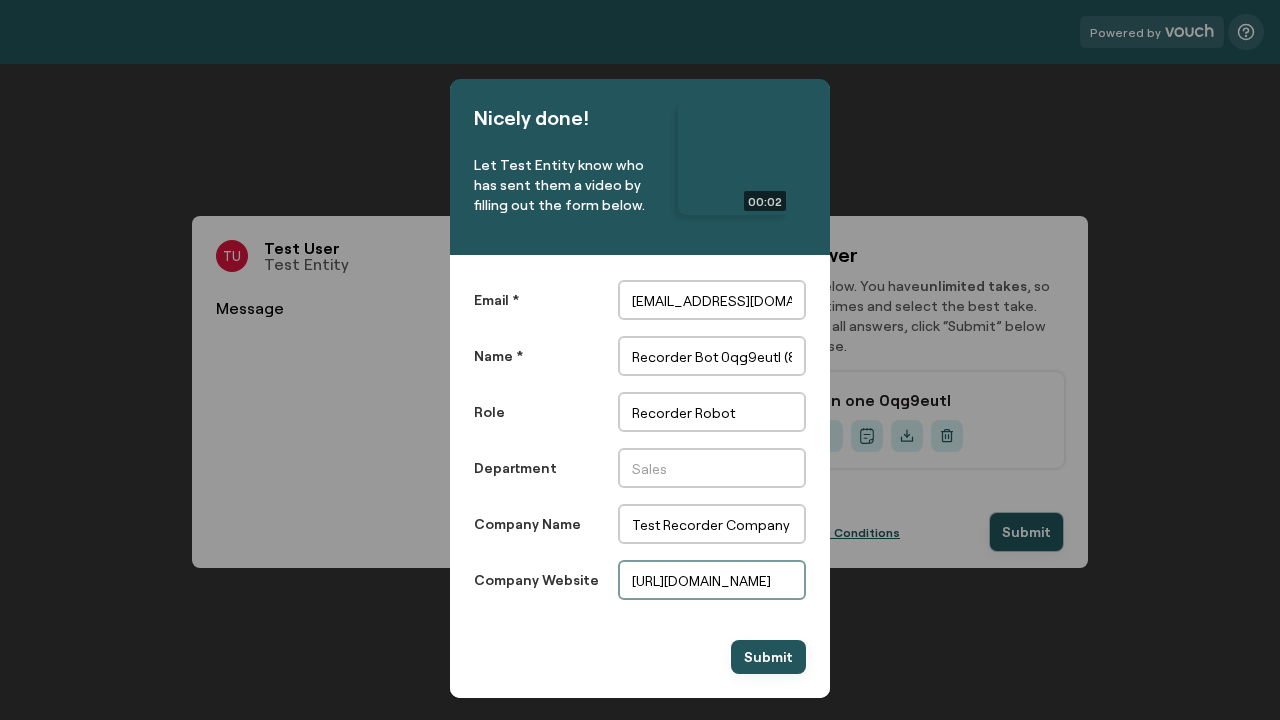 scroll, scrollTop: 0, scrollLeft: 0, axis: both 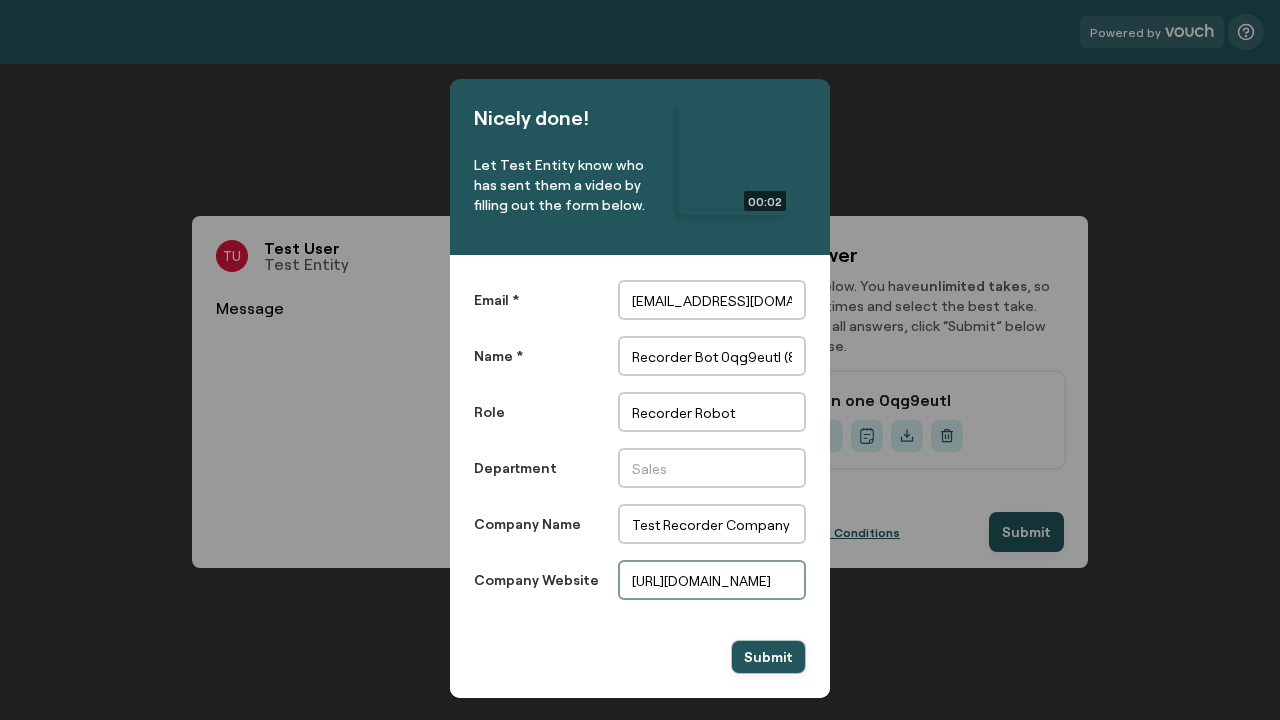 type on "[URL][DOMAIN_NAME]" 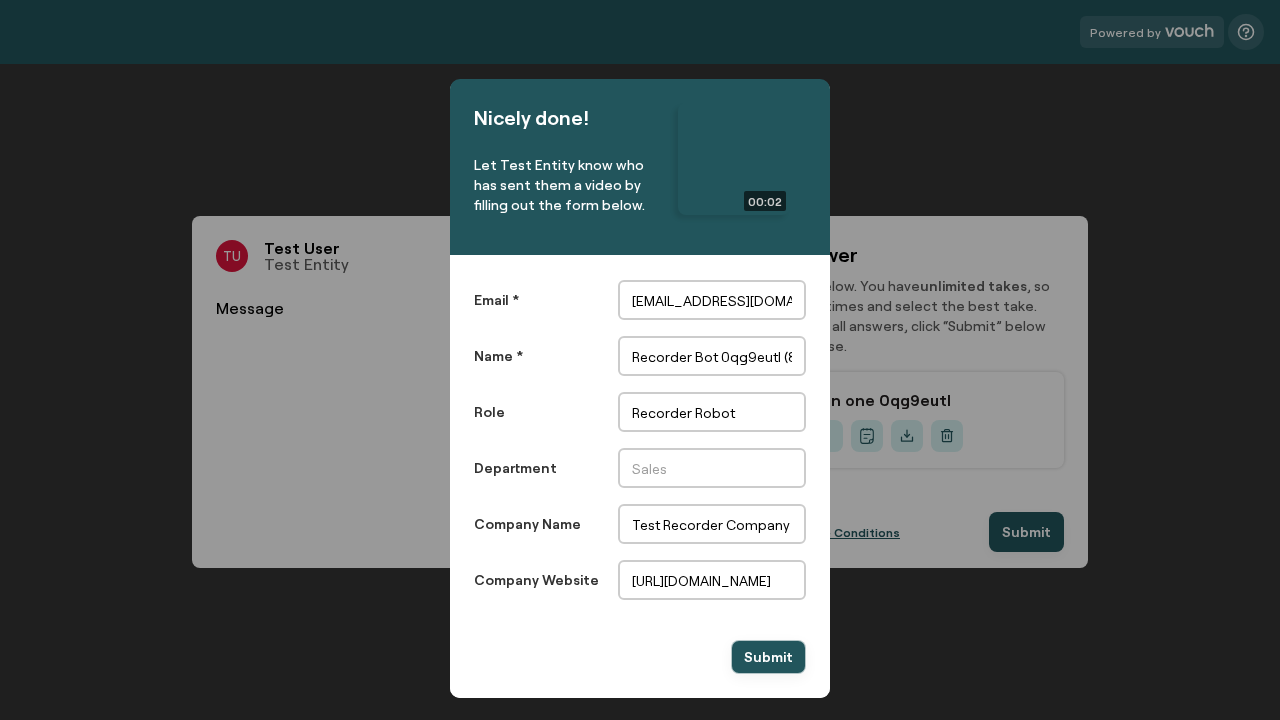 click on "Submit" at bounding box center [768, 657] 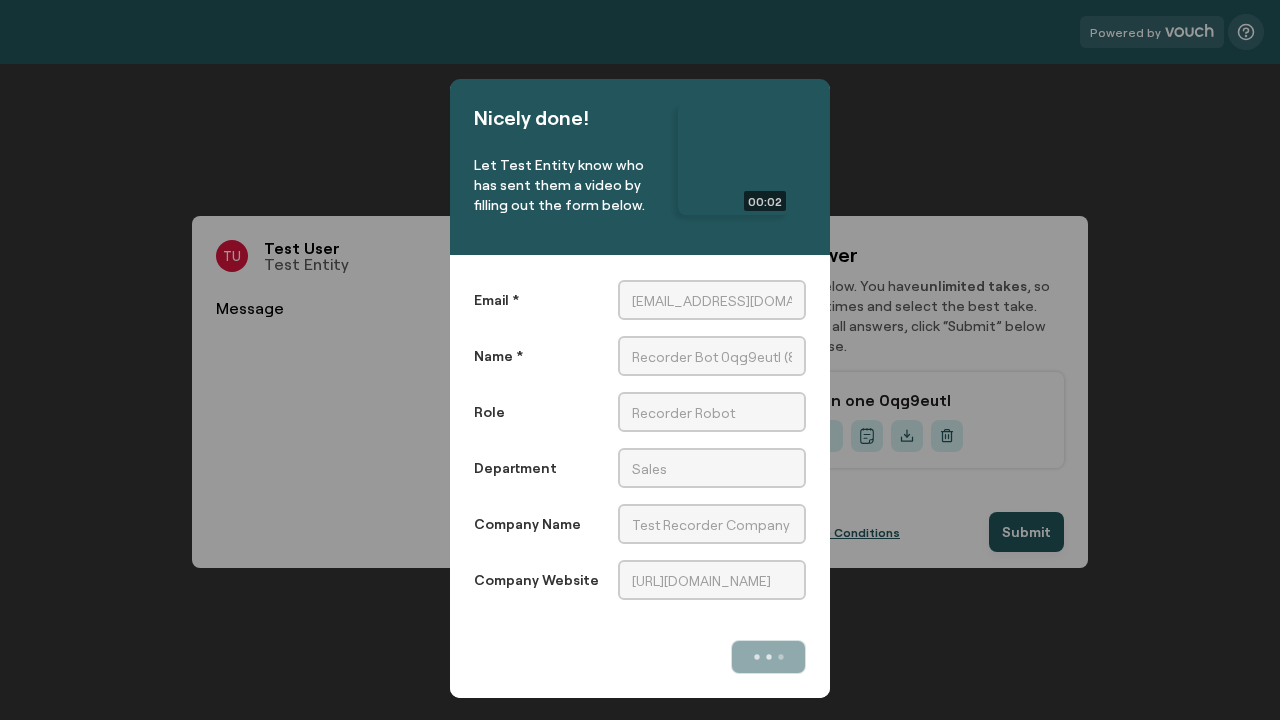 scroll, scrollTop: 0, scrollLeft: 0, axis: both 